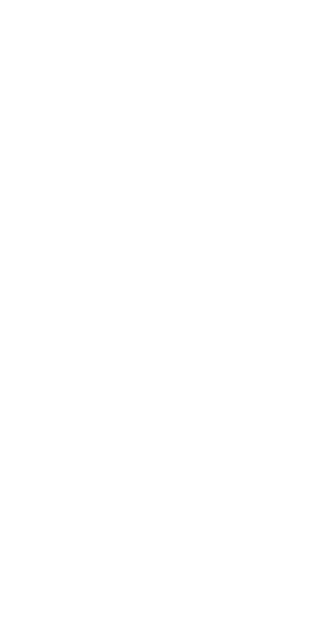 scroll, scrollTop: 0, scrollLeft: 0, axis: both 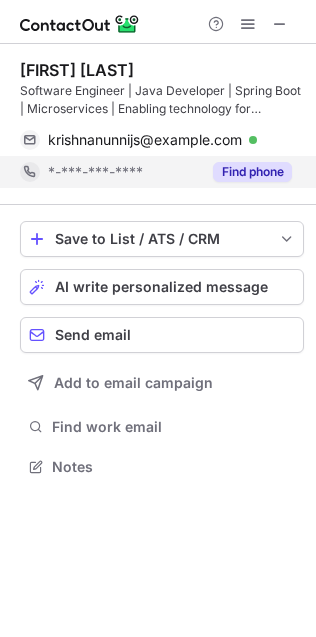 click on "*-***-***-****" at bounding box center [95, 172] 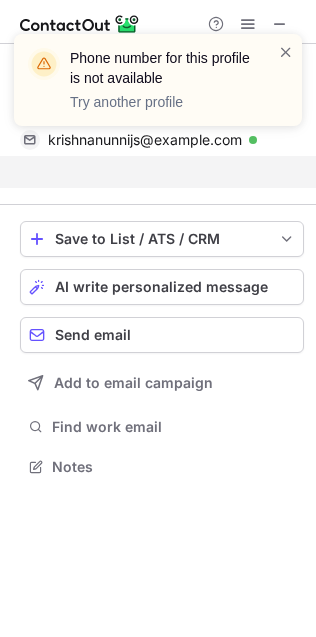 scroll, scrollTop: 421, scrollLeft: 316, axis: both 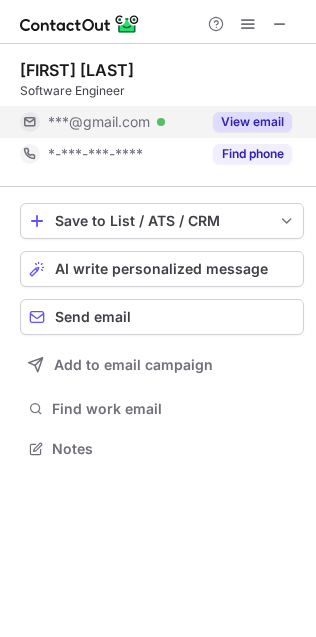 click on "***@gmail.com" at bounding box center (99, 122) 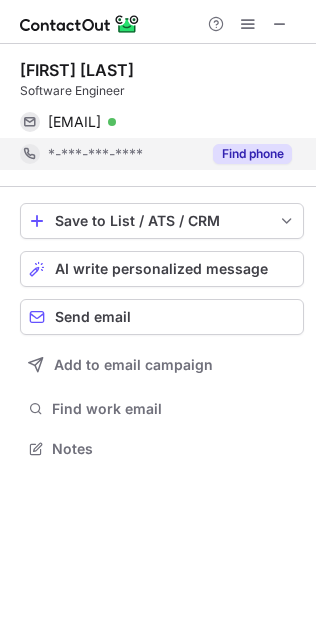 click on "*-***-***-****" at bounding box center (95, 154) 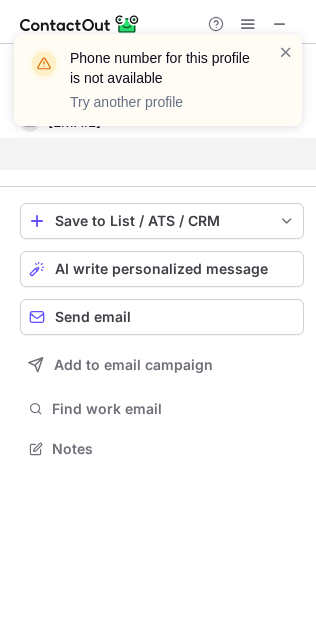 scroll, scrollTop: 403, scrollLeft: 316, axis: both 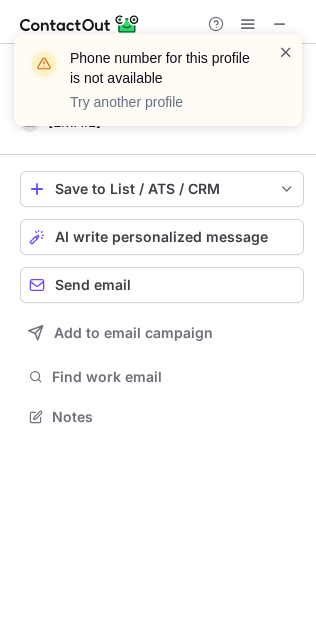 click at bounding box center (286, 52) 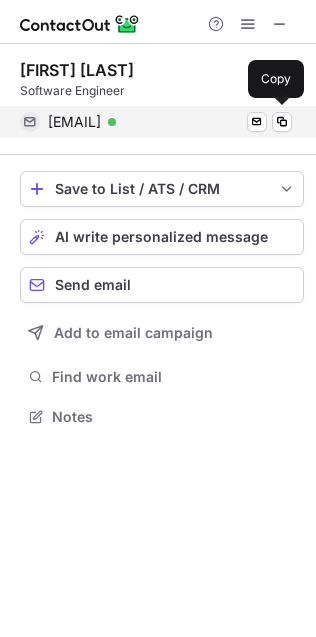 click on "[EMAIL]" at bounding box center (74, 122) 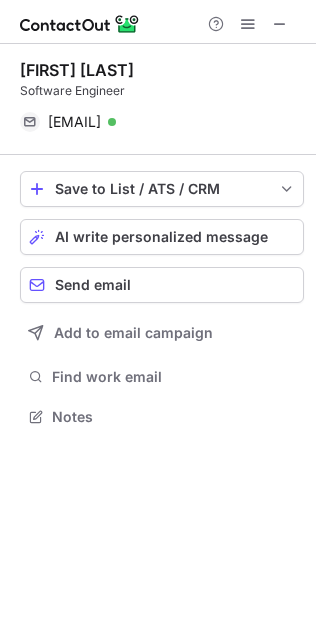 click on "[FIRST] [LAST]" at bounding box center [162, 70] 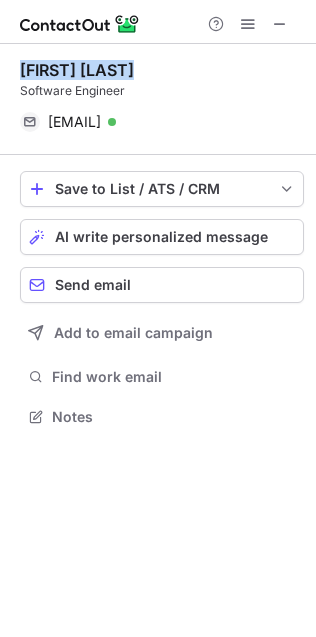 copy on "[FIRST] [LAST]" 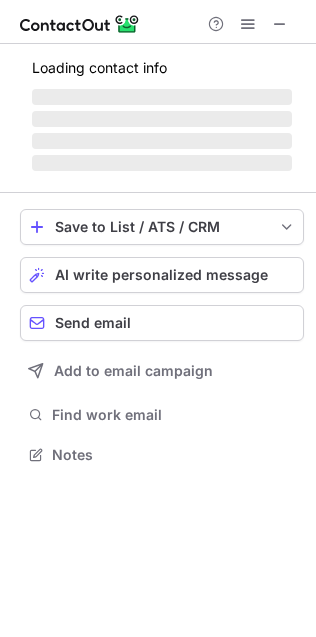 scroll, scrollTop: 442, scrollLeft: 316, axis: both 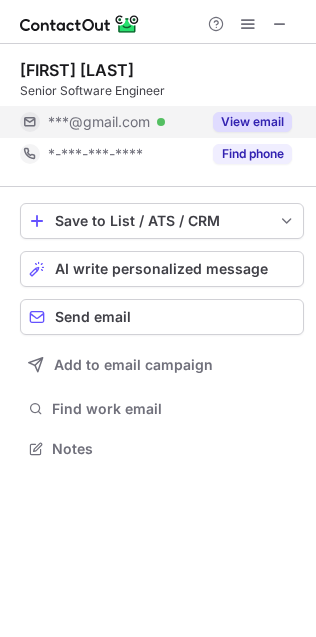 click on "***@[EMAIL] Verified" at bounding box center [124, 122] 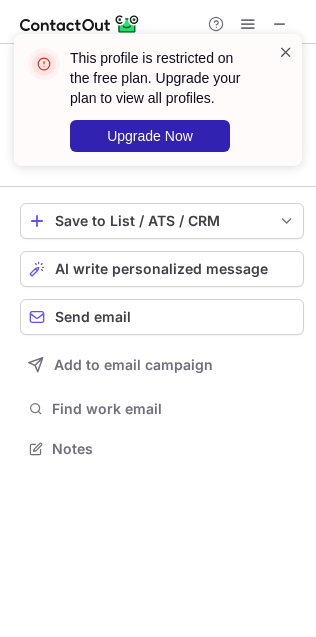 click at bounding box center [286, 52] 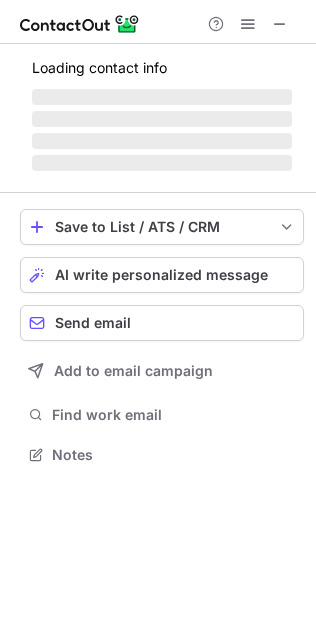 scroll, scrollTop: 436, scrollLeft: 316, axis: both 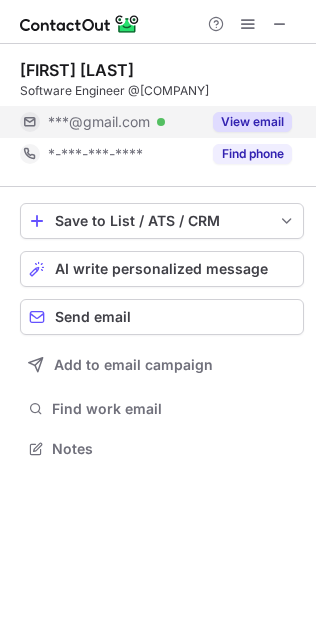 click on "***@[EMAIL] Verified" at bounding box center (124, 122) 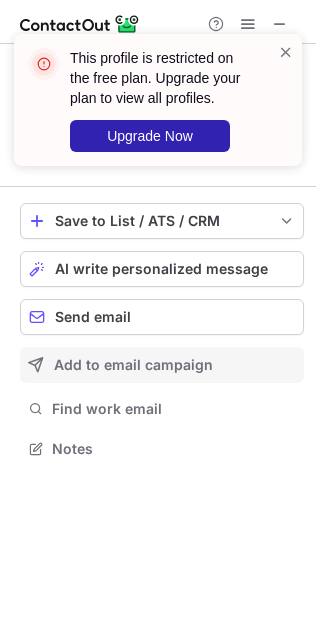 scroll, scrollTop: 442, scrollLeft: 316, axis: both 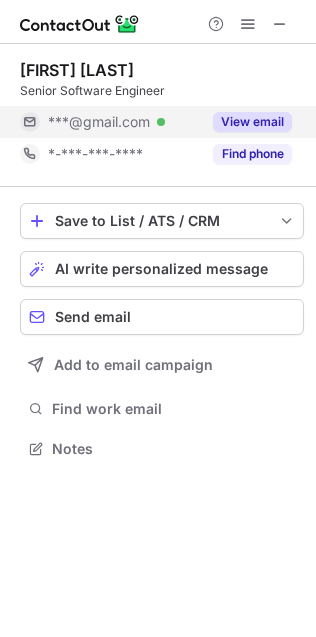 click on "***@gmail.com" at bounding box center [99, 122] 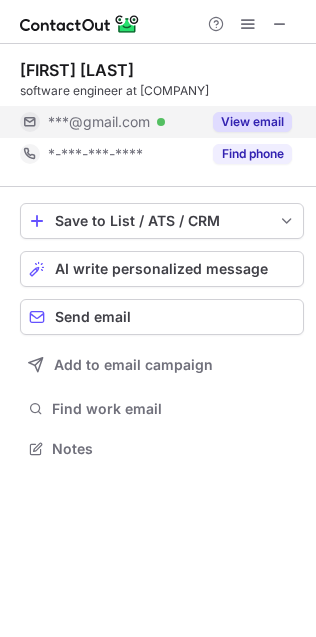 click on "***@gmail.com" at bounding box center (99, 122) 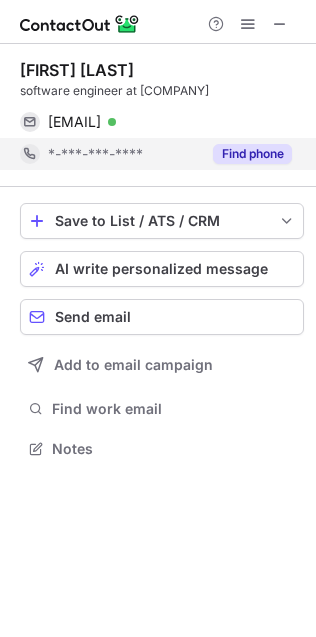 click on "*-***-***-****" at bounding box center (95, 154) 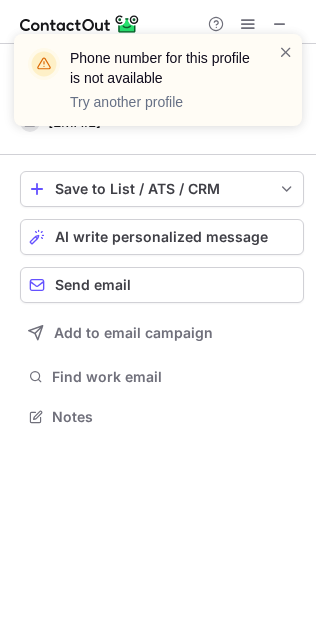 scroll, scrollTop: 403, scrollLeft: 316, axis: both 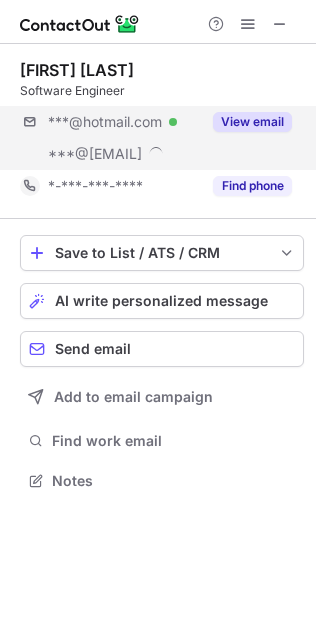 click on "***@[EMAIL] Verified ***@[EMAIL] View email" at bounding box center [162, 138] 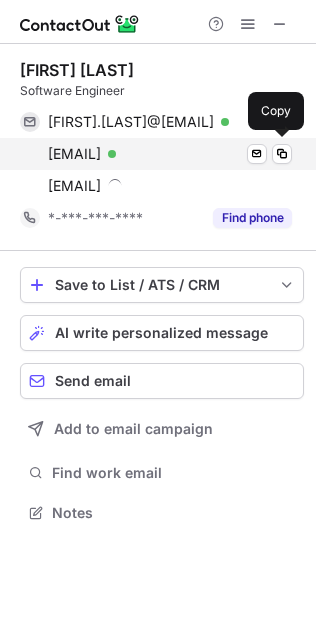 scroll, scrollTop: 9, scrollLeft: 10, axis: both 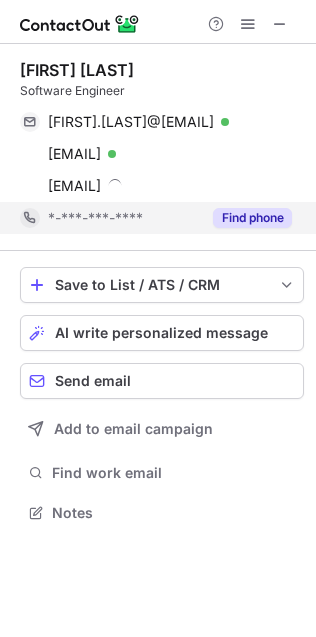 click on "*-***-***-****" at bounding box center (110, 218) 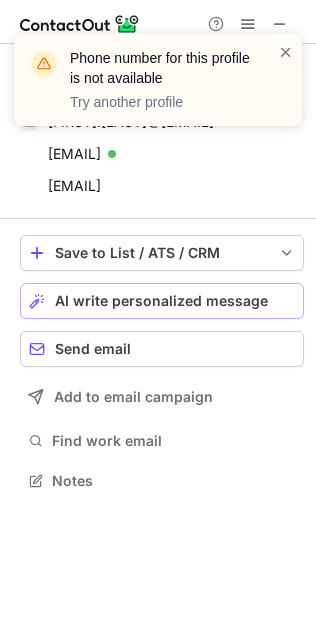 scroll, scrollTop: 436, scrollLeft: 316, axis: both 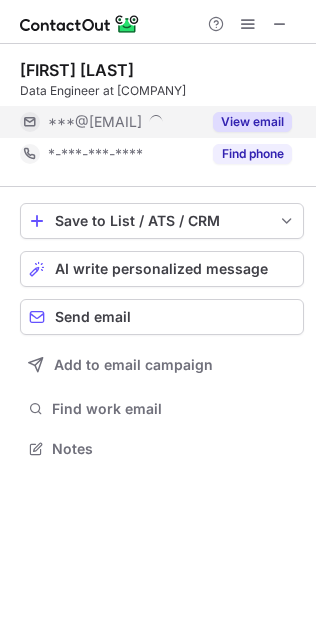 click on "***@[EMAIL]" at bounding box center (124, 122) 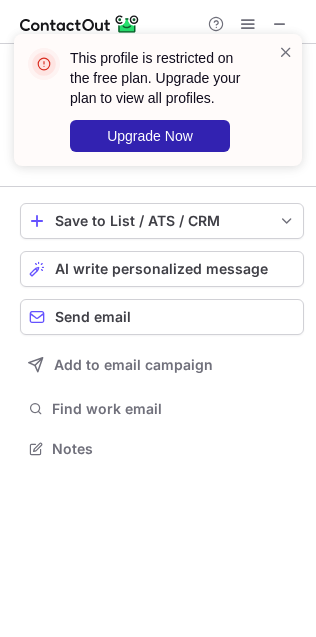 scroll, scrollTop: 9, scrollLeft: 10, axis: both 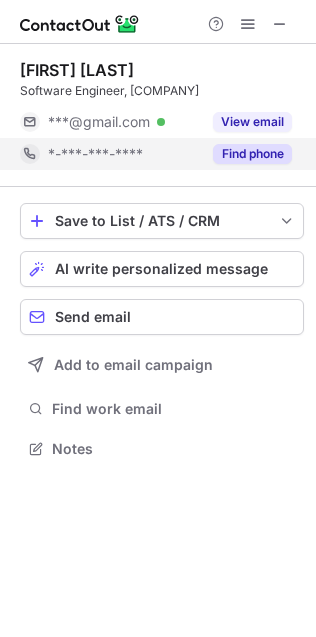click on "***@gmail.com" at bounding box center [99, 122] 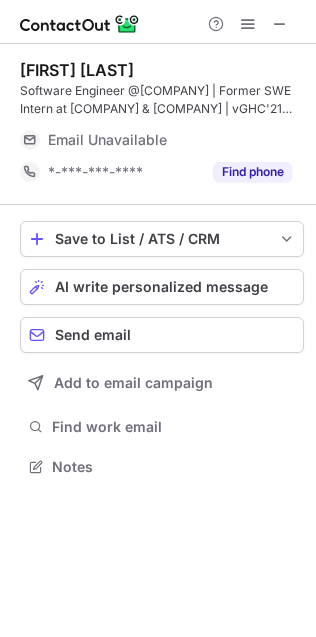 scroll, scrollTop: 454, scrollLeft: 316, axis: both 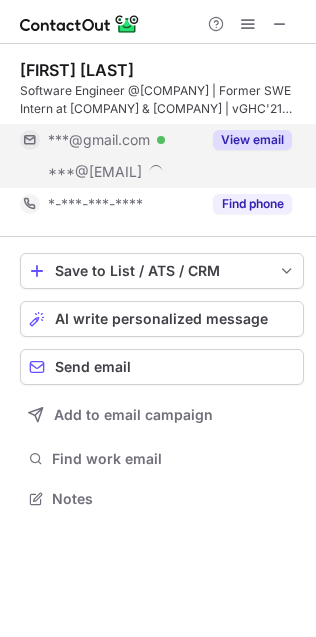 click on "***@gmail.com" at bounding box center (99, 140) 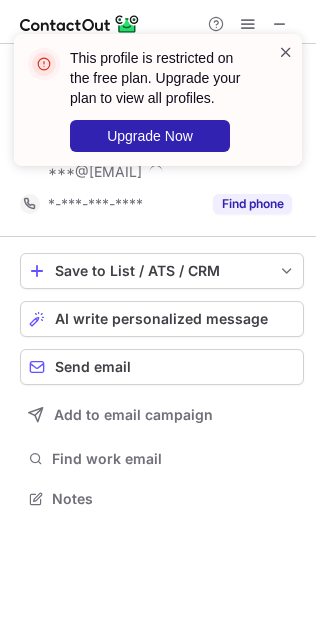 click at bounding box center (286, 52) 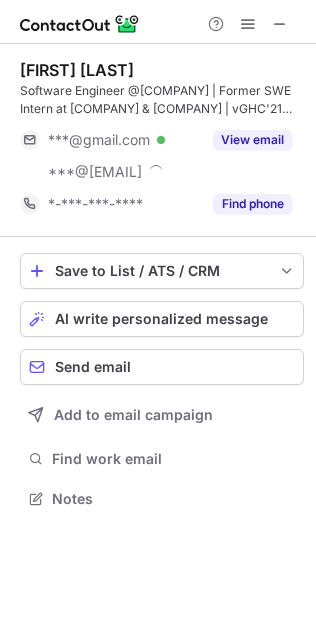 click on "This profile is restricted on the free plan. Upgrade your plan to view all profiles. Upgrade Now" at bounding box center [158, 108] 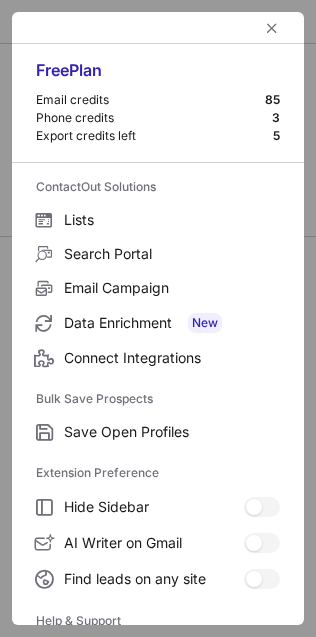 scroll, scrollTop: 195, scrollLeft: 0, axis: vertical 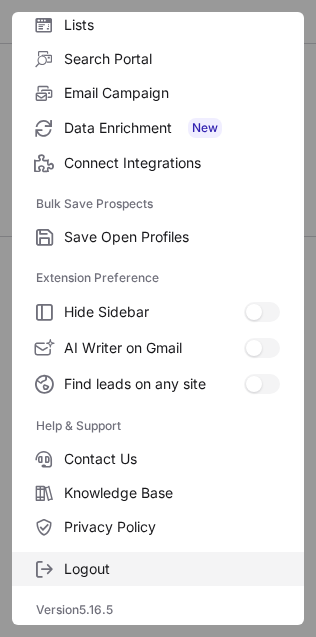 click on "Logout" at bounding box center [172, 569] 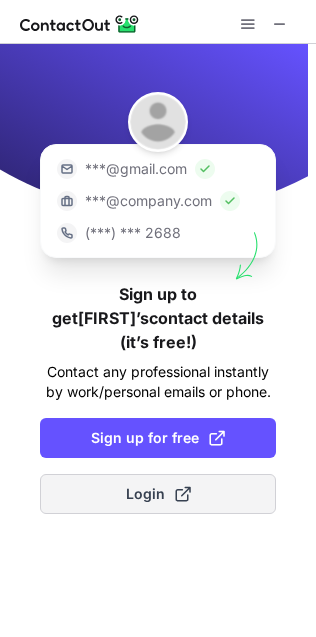 click on "Login" at bounding box center [158, 494] 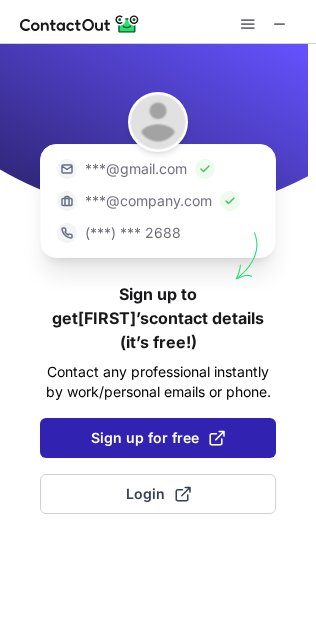 click on "Sign up for free" at bounding box center [158, 438] 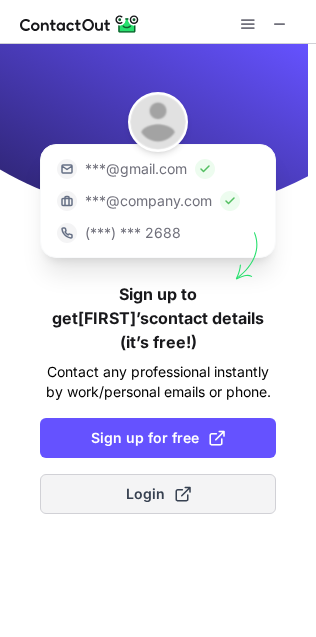 click at bounding box center [183, 494] 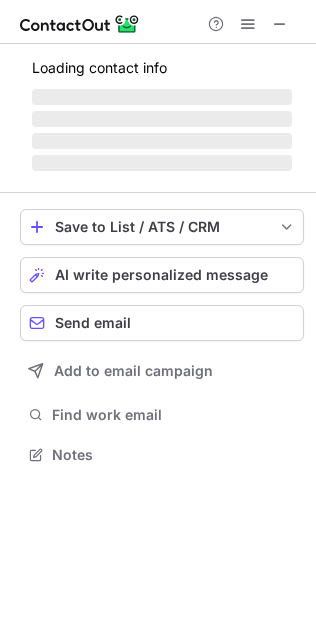 scroll, scrollTop: 9, scrollLeft: 10, axis: both 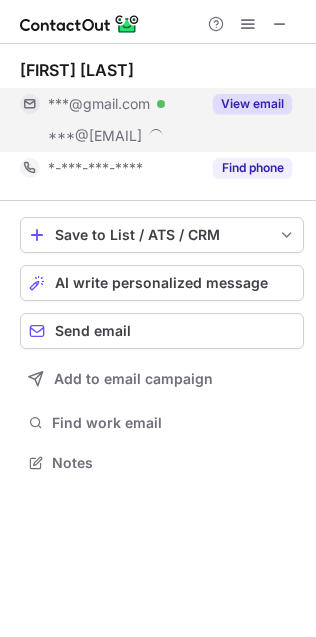 click on "***@gmail.com" at bounding box center (99, 104) 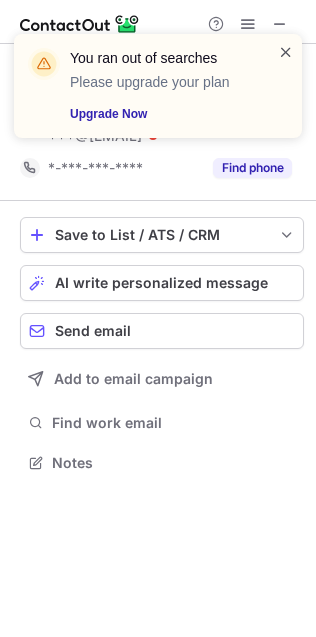 click at bounding box center [286, 52] 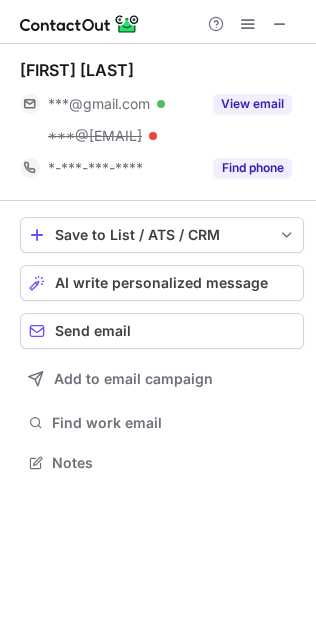 click on "You ran out of searches Please upgrade your plan Upgrade Now" at bounding box center [158, 94] 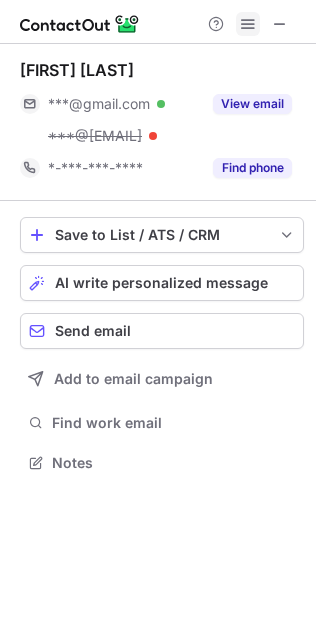 click at bounding box center [248, 24] 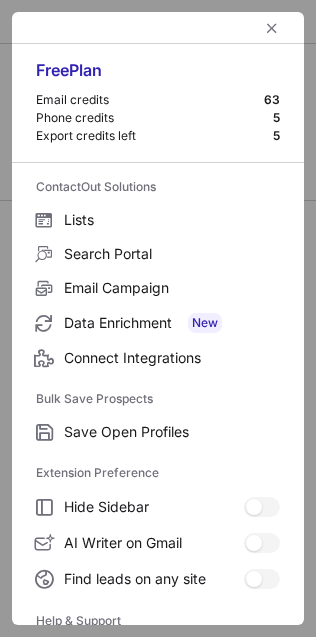 scroll, scrollTop: 195, scrollLeft: 0, axis: vertical 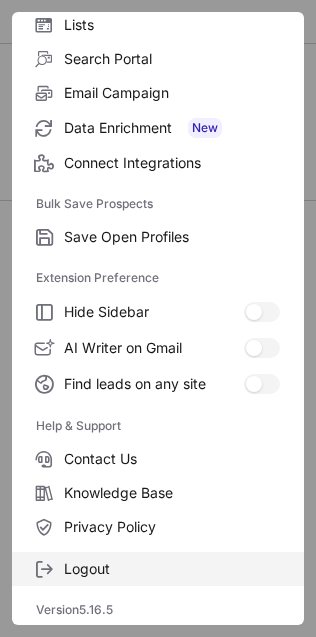 click on "Logout" at bounding box center [172, 569] 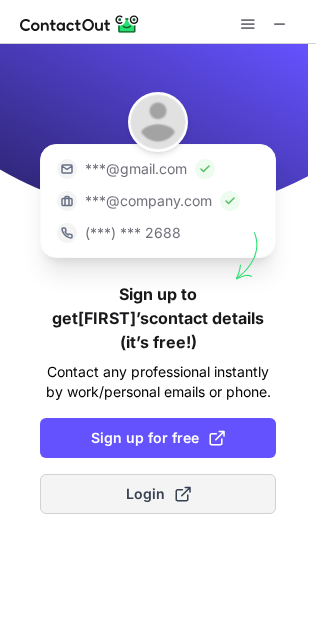 click on "Login" at bounding box center (158, 494) 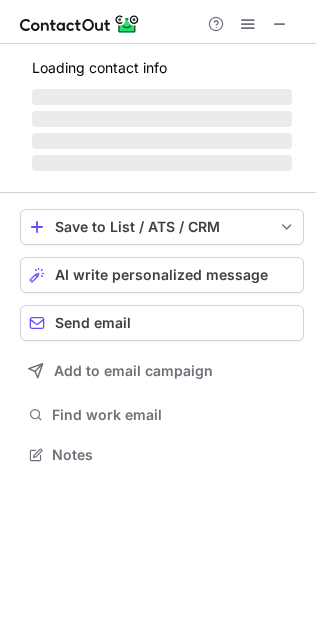 scroll, scrollTop: 9, scrollLeft: 10, axis: both 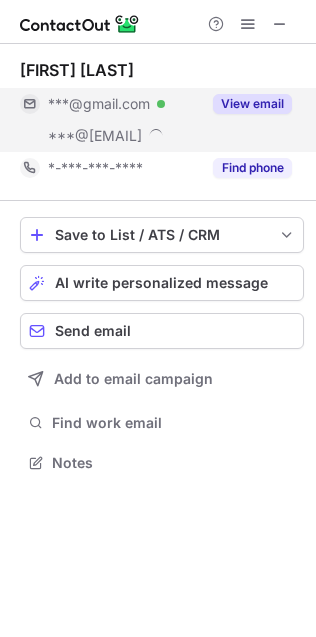 click on "***@[EMAIL]" at bounding box center [110, 136] 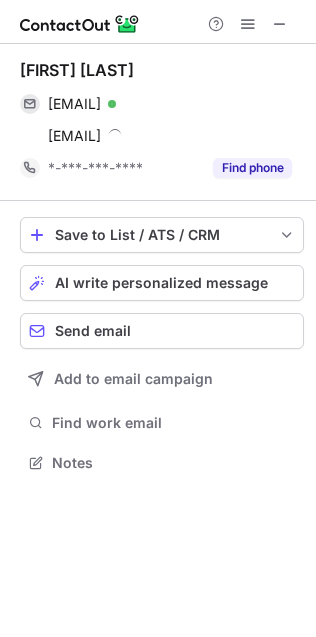 click on "[FIRST] [LAST] Verified Send email Copy [EMAIL] Send email Copy [PHONE] Find phone" at bounding box center (162, 122) 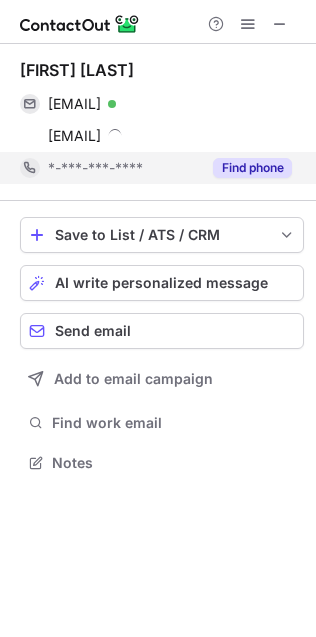 click on "*-***-***-****" at bounding box center [124, 168] 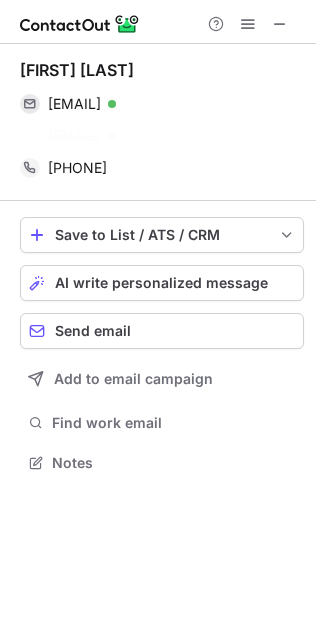 scroll, scrollTop: 418, scrollLeft: 316, axis: both 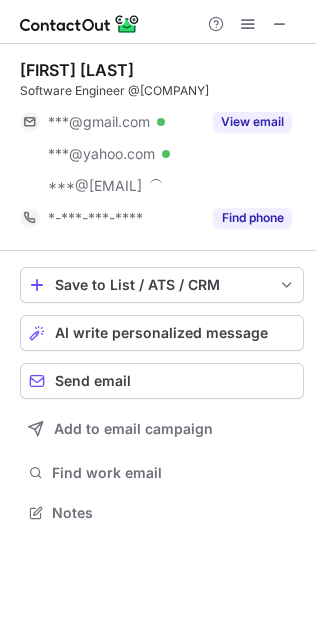 click on "***@gmail.com" at bounding box center (99, 122) 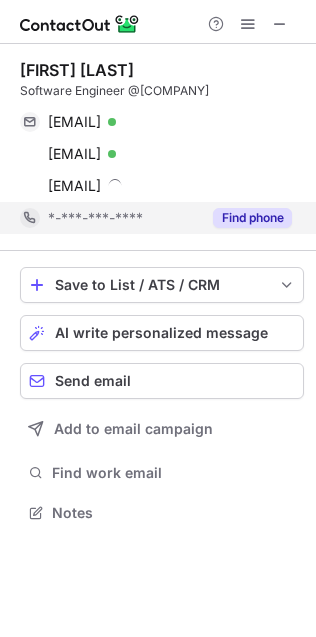 click on "*-***-***-****" at bounding box center [124, 218] 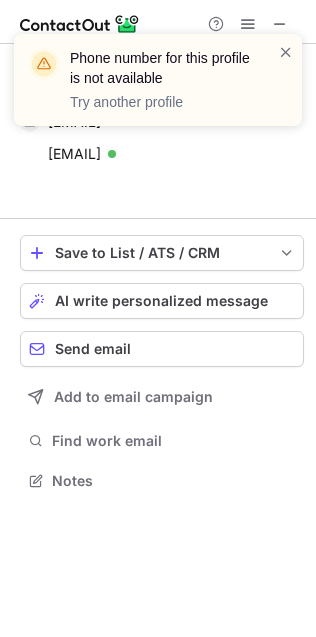 scroll, scrollTop: 436, scrollLeft: 316, axis: both 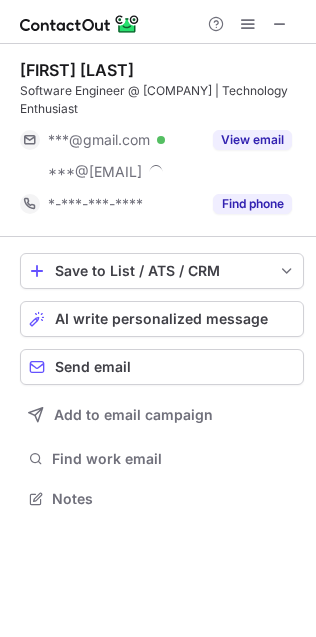 click on "View email" at bounding box center (252, 140) 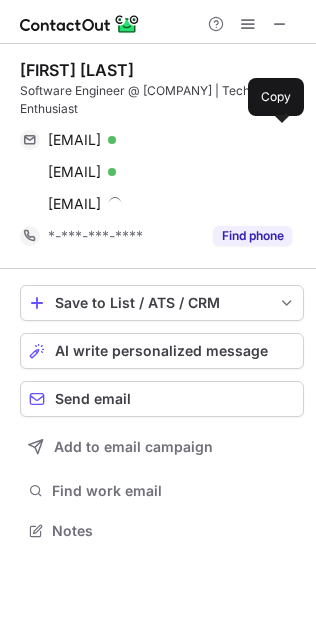 scroll, scrollTop: 9, scrollLeft: 10, axis: both 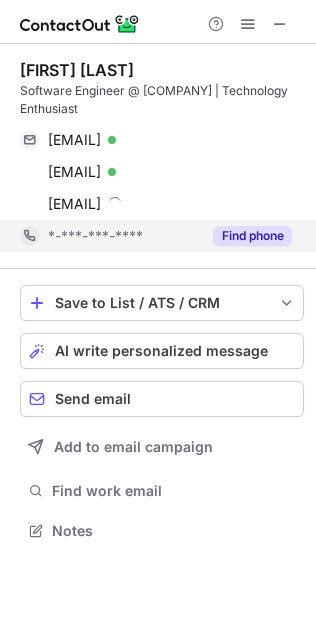 click on "*-***-***-****" at bounding box center [124, 236] 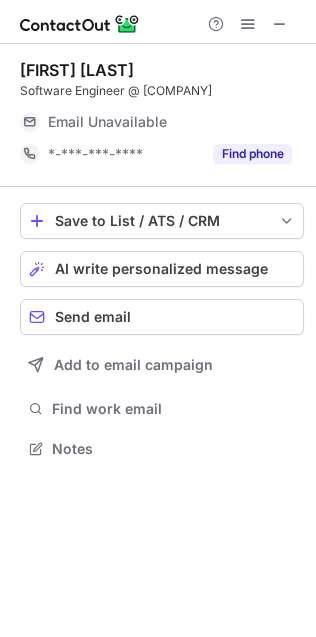 scroll, scrollTop: 436, scrollLeft: 316, axis: both 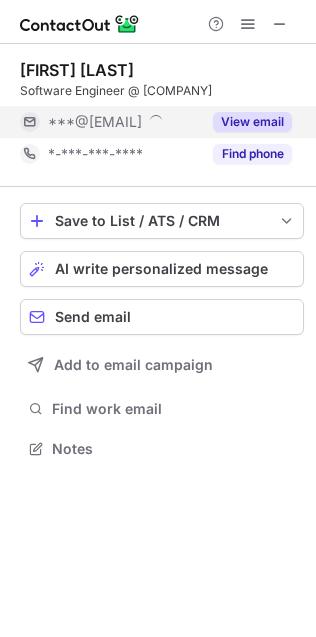 click on "***@[EMAIL]" at bounding box center (124, 122) 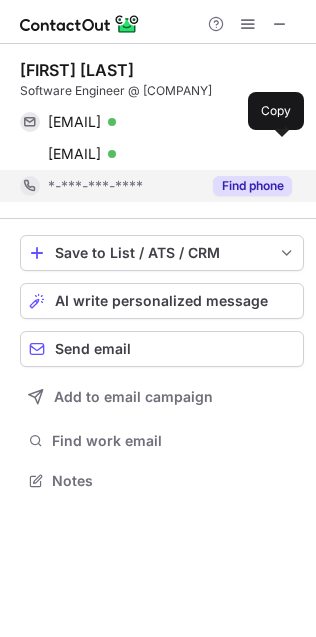 scroll, scrollTop: 9, scrollLeft: 10, axis: both 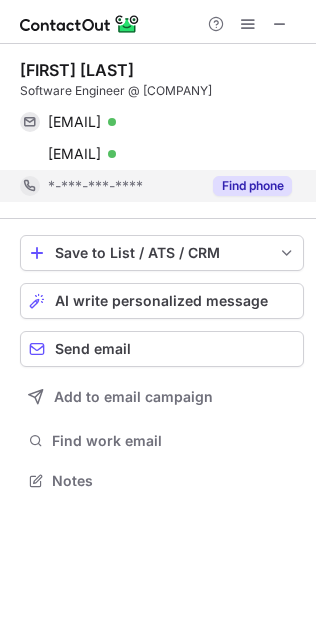 click on "*-***-***-****" at bounding box center (110, 186) 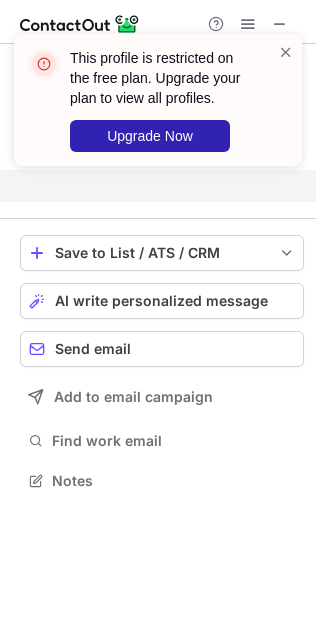 scroll, scrollTop: 436, scrollLeft: 316, axis: both 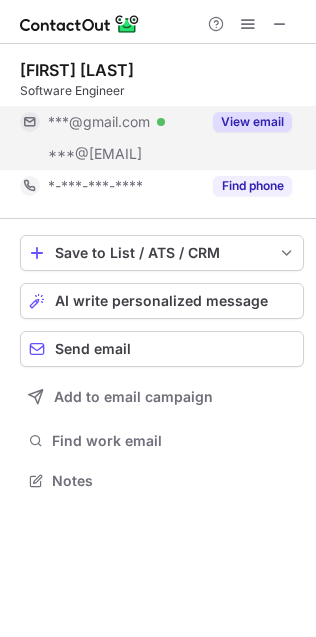 click on "***@[EMAIL] Verified" at bounding box center (124, 122) 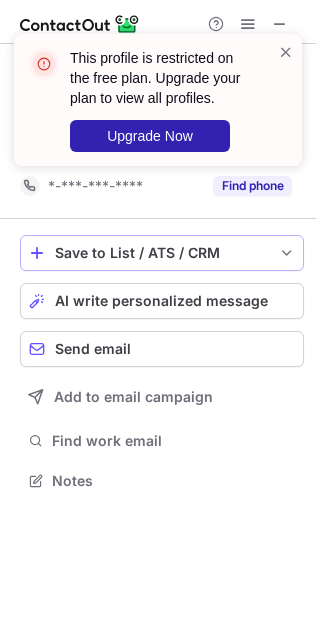 scroll, scrollTop: 436, scrollLeft: 316, axis: both 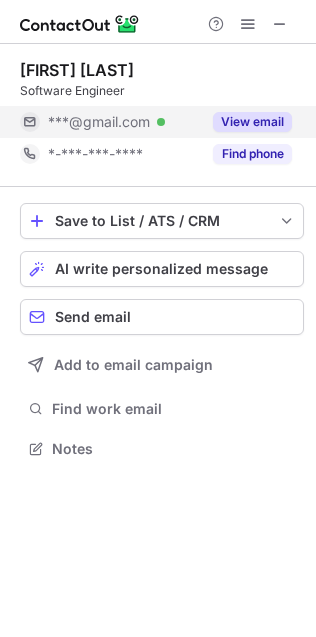 click on "***@gmail.com" at bounding box center (99, 122) 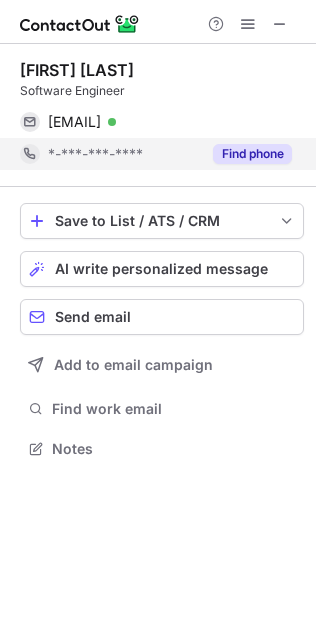 click on "*-***-***-****" at bounding box center (95, 154) 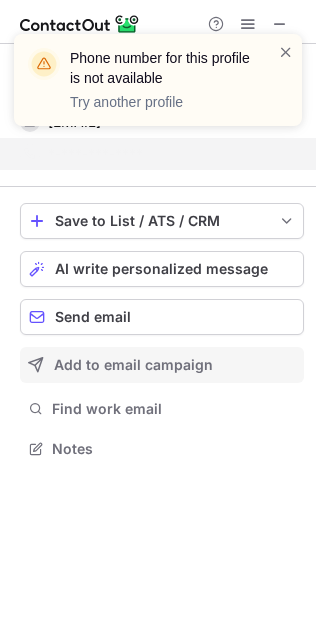 scroll, scrollTop: 403, scrollLeft: 316, axis: both 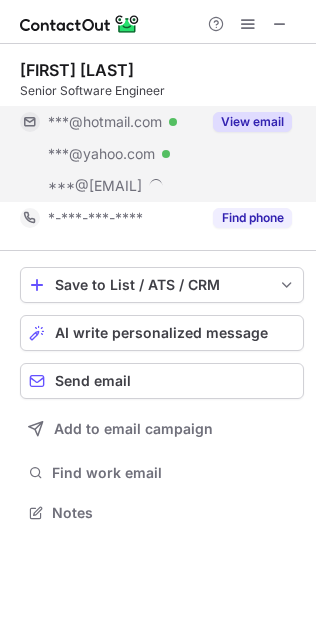 click on "***@[EMAIL] Verified" at bounding box center [124, 122] 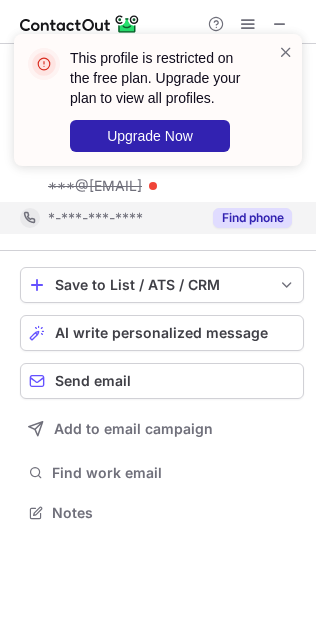 click on "*-***-***-****" at bounding box center (95, 218) 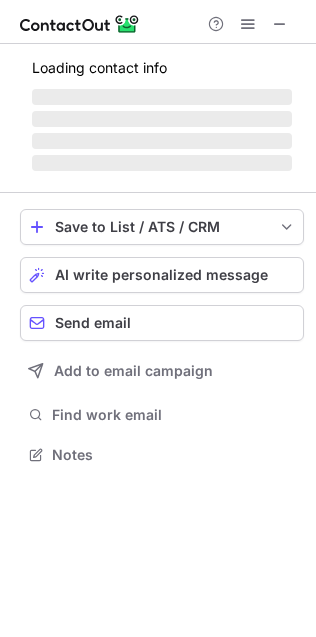 scroll, scrollTop: 442, scrollLeft: 316, axis: both 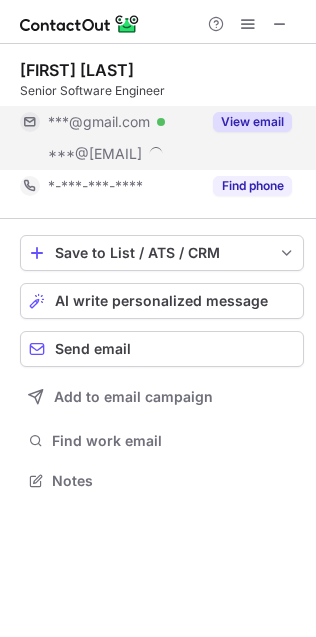 click on "***@gmail.com" at bounding box center (99, 122) 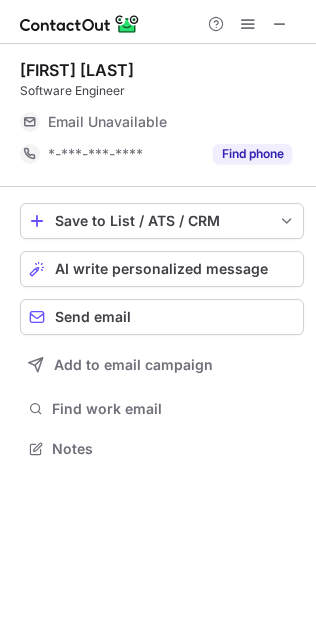 scroll, scrollTop: 436, scrollLeft: 316, axis: both 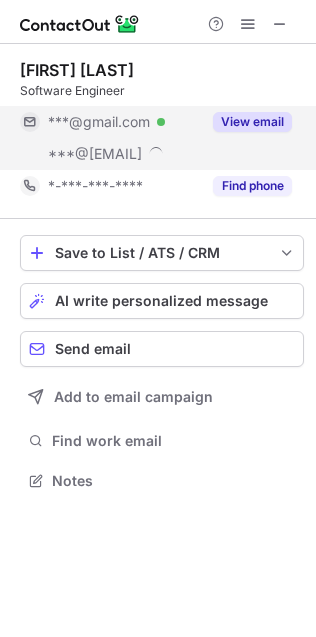 click on "***@gmail.com" at bounding box center [99, 122] 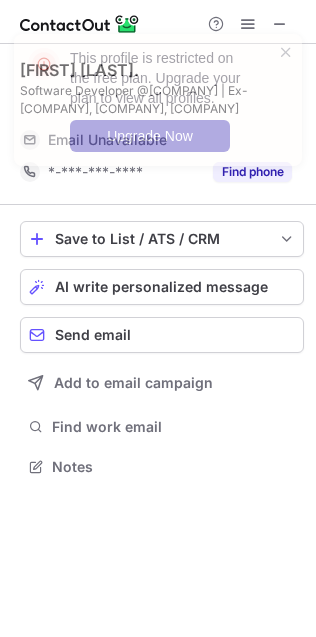scroll, scrollTop: 454, scrollLeft: 316, axis: both 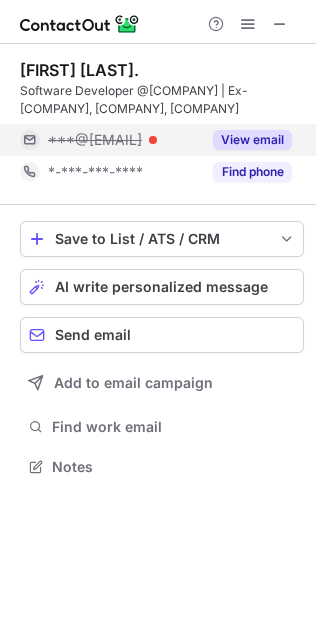 click on "***@[EMAIL]" at bounding box center (124, 140) 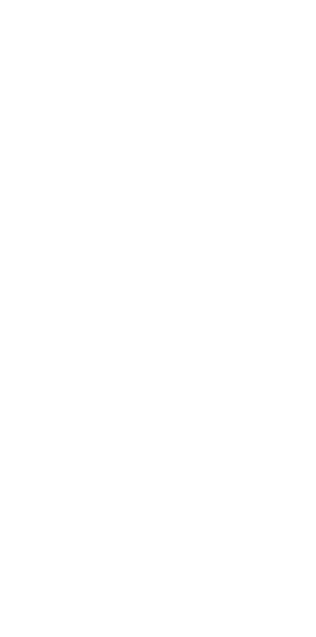scroll, scrollTop: 0, scrollLeft: 0, axis: both 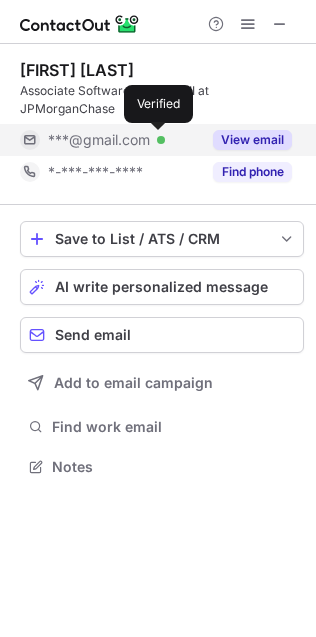 click at bounding box center [161, 140] 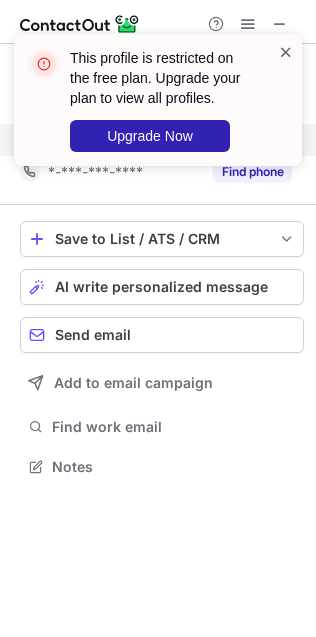 click at bounding box center (286, 52) 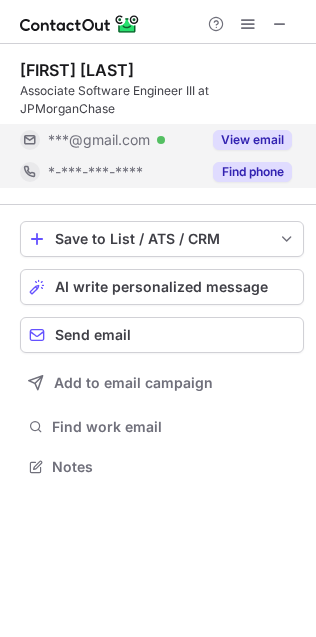 click on "*-***-***-****" at bounding box center (124, 172) 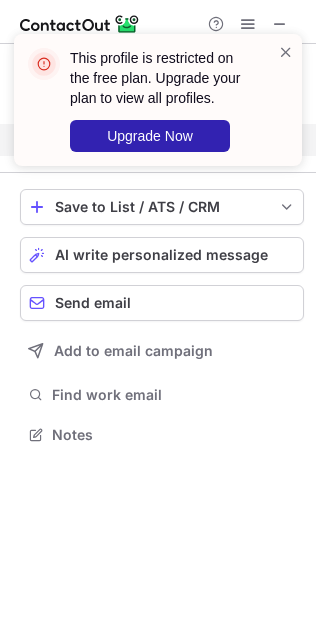 scroll, scrollTop: 421, scrollLeft: 316, axis: both 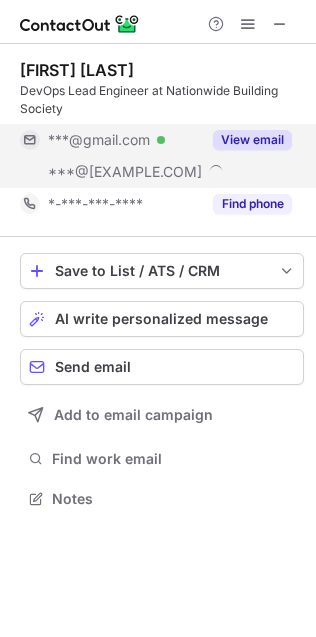 click at bounding box center [161, 140] 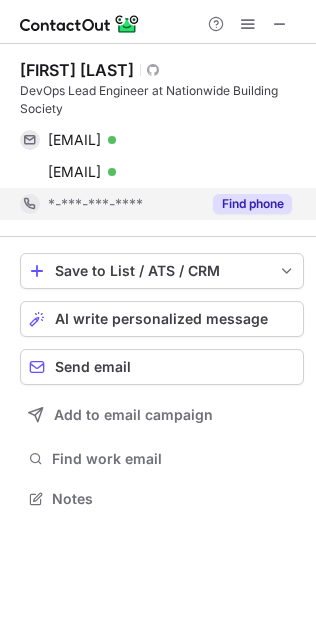 click on "*-***-***-****" at bounding box center [110, 204] 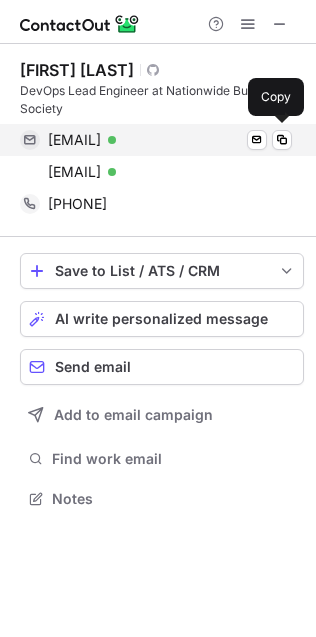 click on "diveshgoyal256@gmail.com Verified Send email Copy" at bounding box center [156, 140] 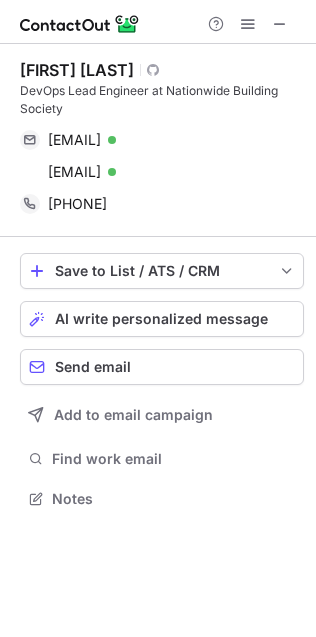 click on "Divesh Goyal Visit Github profile DevOps Lead Engineer at Nationwide Building Society diveshgoyal256@gmail.com Verified Send email Copy divesh.goyal@nationwide.co.uk Verified Send email Copy +16315661342 Copy Save to List / ATS / CRM List Select Lever Connect Greenhouse Connect Salesforce Connect Hubspot Connect Bullhorn Connect Zapier (100+ Applications) Connect Request a new integration AI write personalized message Send email Add to email campaign Find work email Notes" at bounding box center [158, 286] 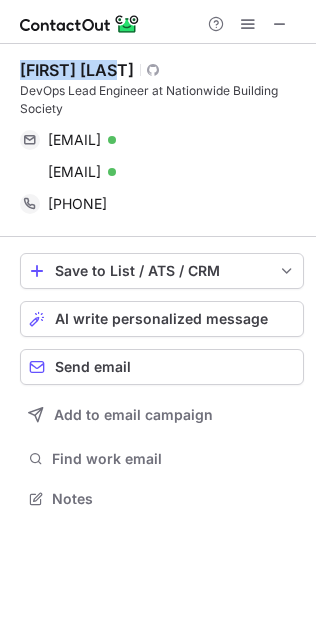 copy on "Divesh Goyal" 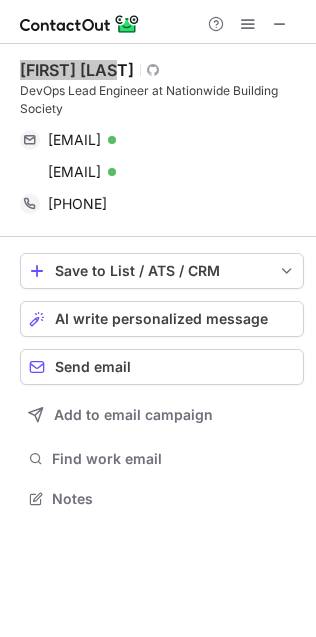 scroll, scrollTop: 442, scrollLeft: 316, axis: both 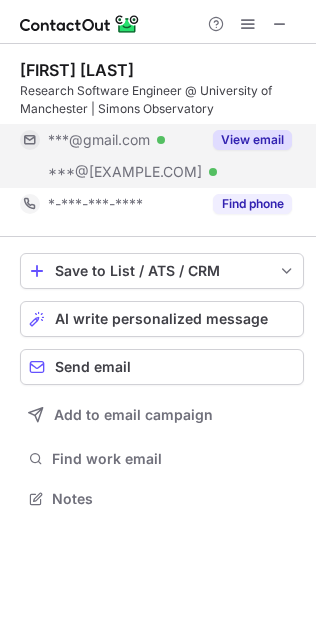 click on "***@[EMAIL] Verified" at bounding box center [124, 140] 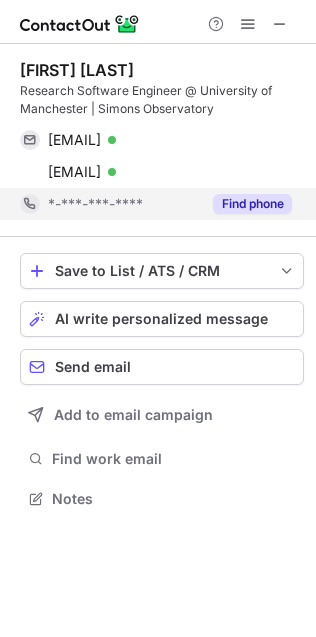click on "*-***-***-****" at bounding box center [95, 204] 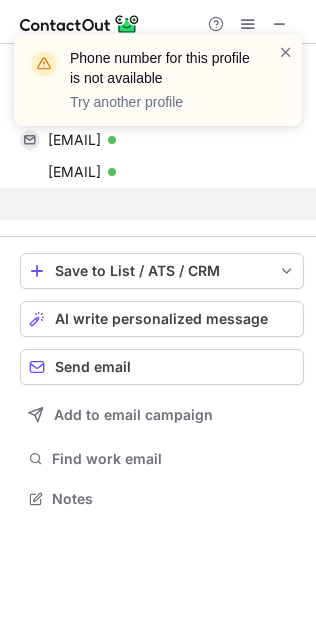 scroll, scrollTop: 454, scrollLeft: 316, axis: both 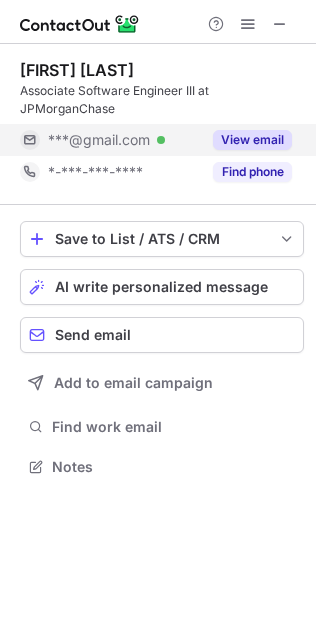 click at bounding box center [161, 140] 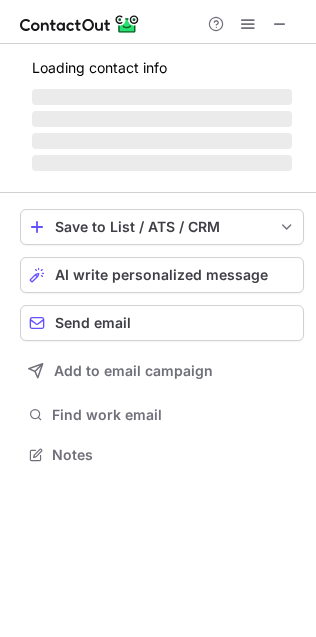 scroll, scrollTop: 442, scrollLeft: 316, axis: both 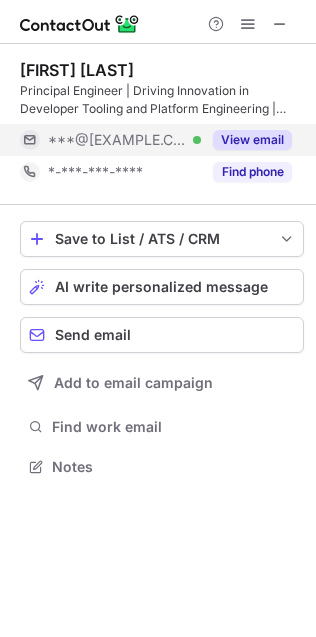 click on "***@rbs.co.uk" at bounding box center (117, 140) 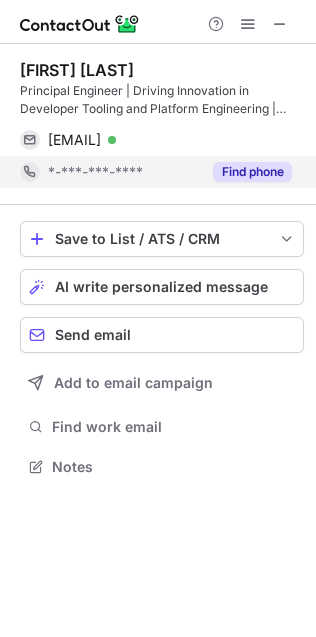 click on "*-***-***-****" at bounding box center (95, 172) 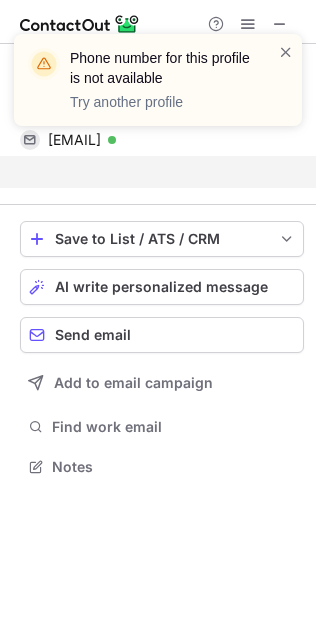 scroll, scrollTop: 421, scrollLeft: 316, axis: both 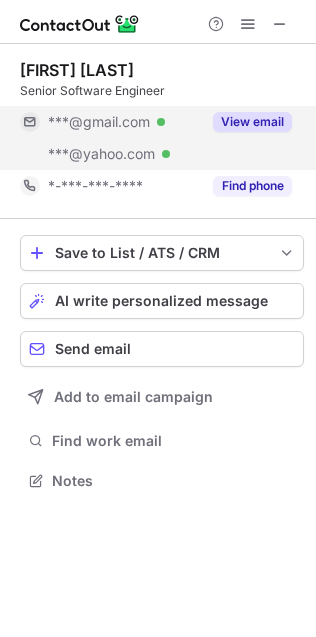click on "***@yahoo.com Verified" at bounding box center (110, 154) 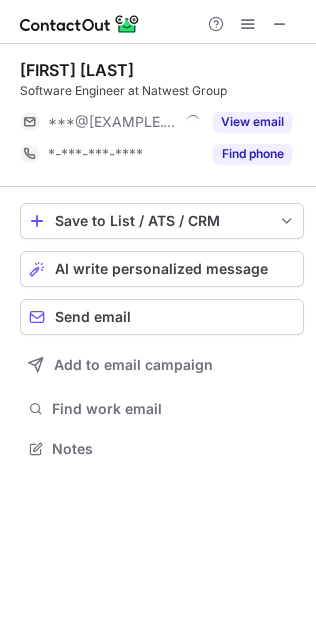 scroll, scrollTop: 436, scrollLeft: 316, axis: both 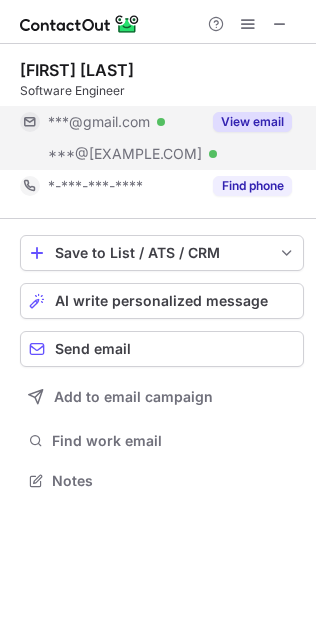 click on "View email" at bounding box center (252, 122) 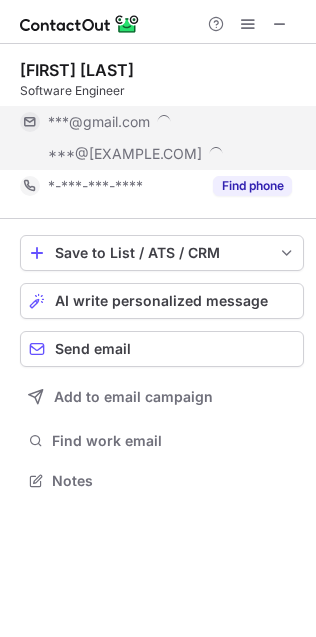 scroll, scrollTop: 9, scrollLeft: 10, axis: both 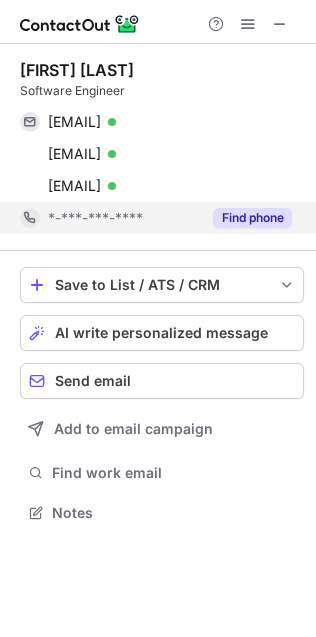 click on "*-***-***-****" at bounding box center [95, 218] 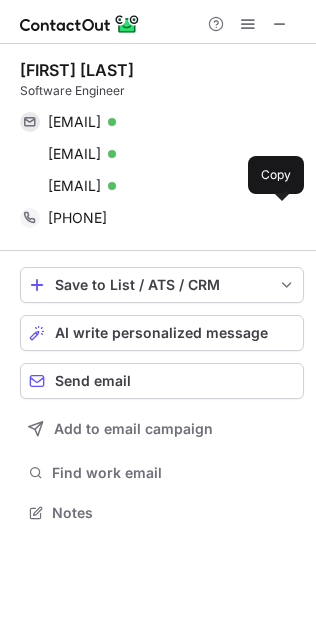 click on "+447774145047" at bounding box center (77, 218) 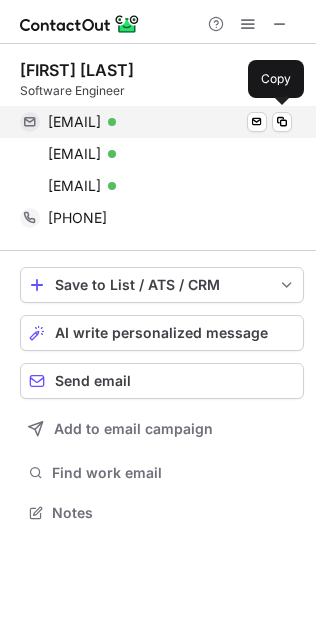 click on "vigneshkannaa1996@gmail.com" at bounding box center (74, 122) 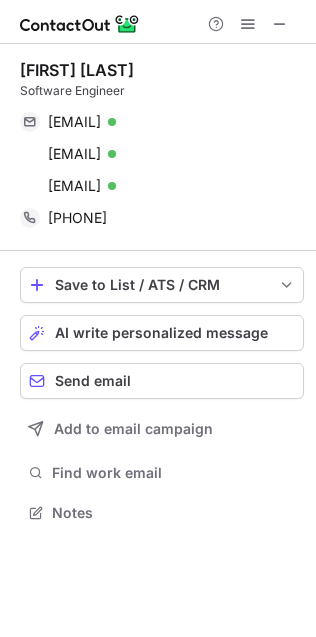 click on "Vignesh Kannaa Software Engineer vigneshkannaa1996@gmail.com Verified Send email Copy vignesh.kannaa@apexon.com Verified Send email Copy vignesh.kannaa@apexon.com Verified Send email Copy +447774145047 Copy" at bounding box center (162, 147) 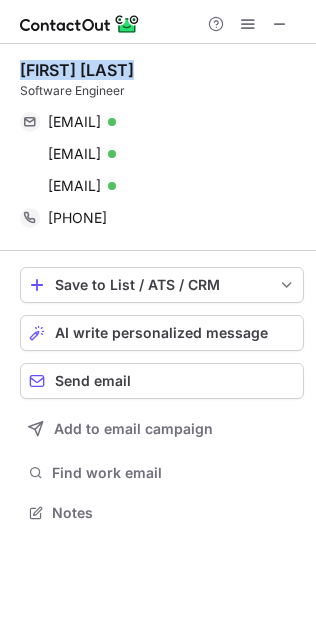 copy on "Vignesh Kannaa" 